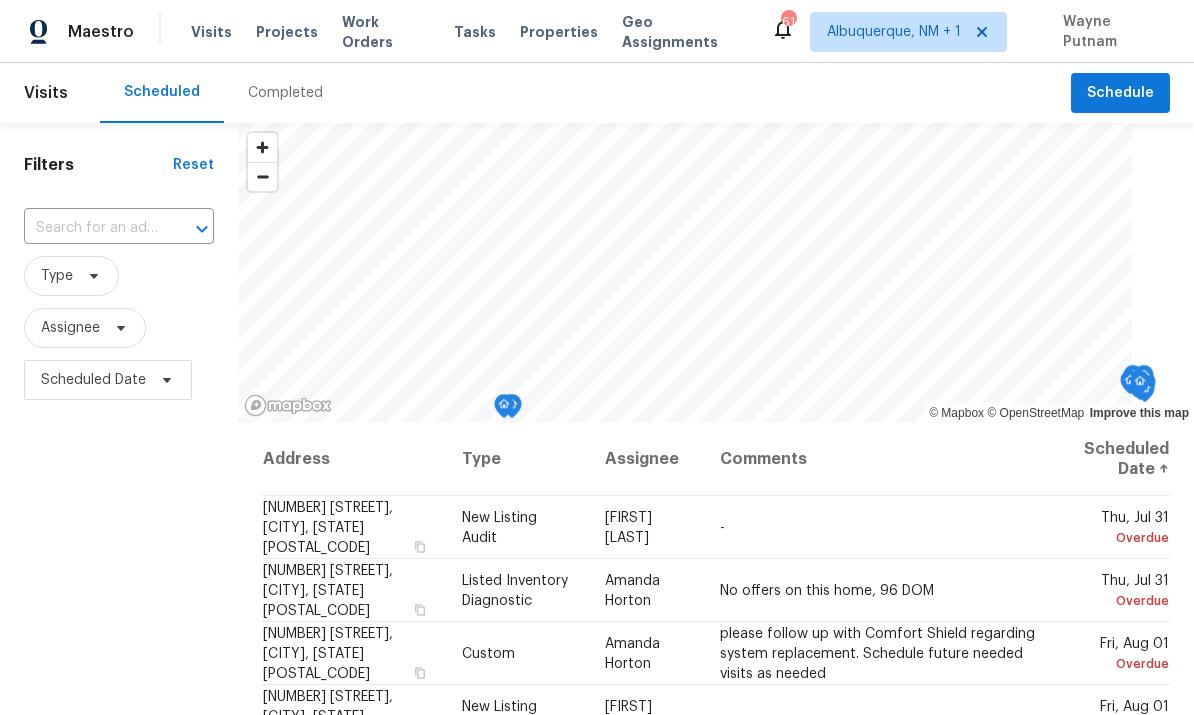 scroll, scrollTop: 0, scrollLeft: 0, axis: both 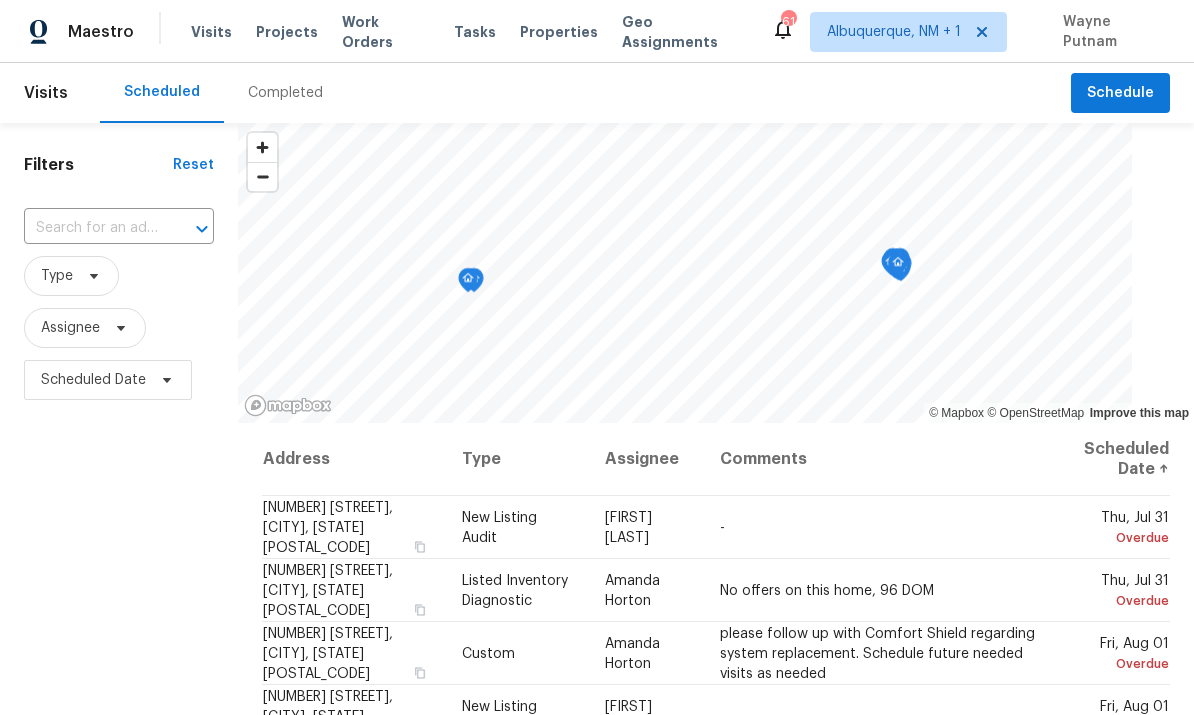 click on "Scheduled" at bounding box center (162, 92) 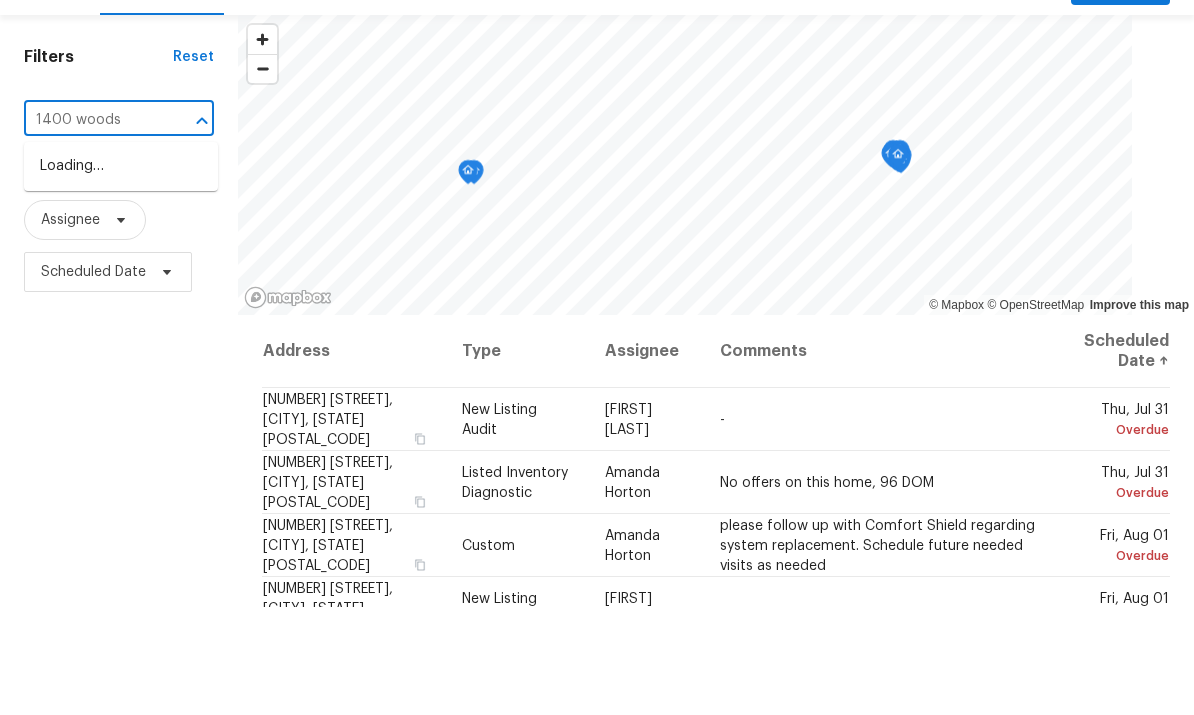 type on "1400 woods" 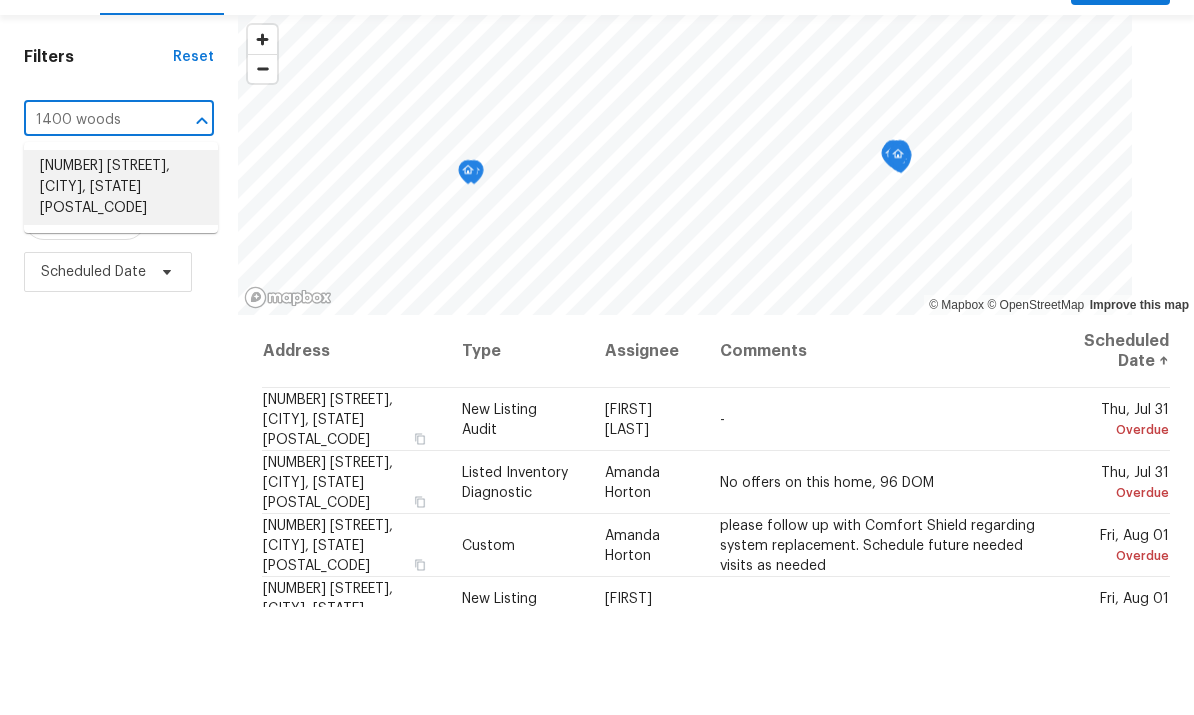 click on "[NUMBER] [STREET], [CITY], [STATE] [POSTAL_CODE]" at bounding box center [121, 295] 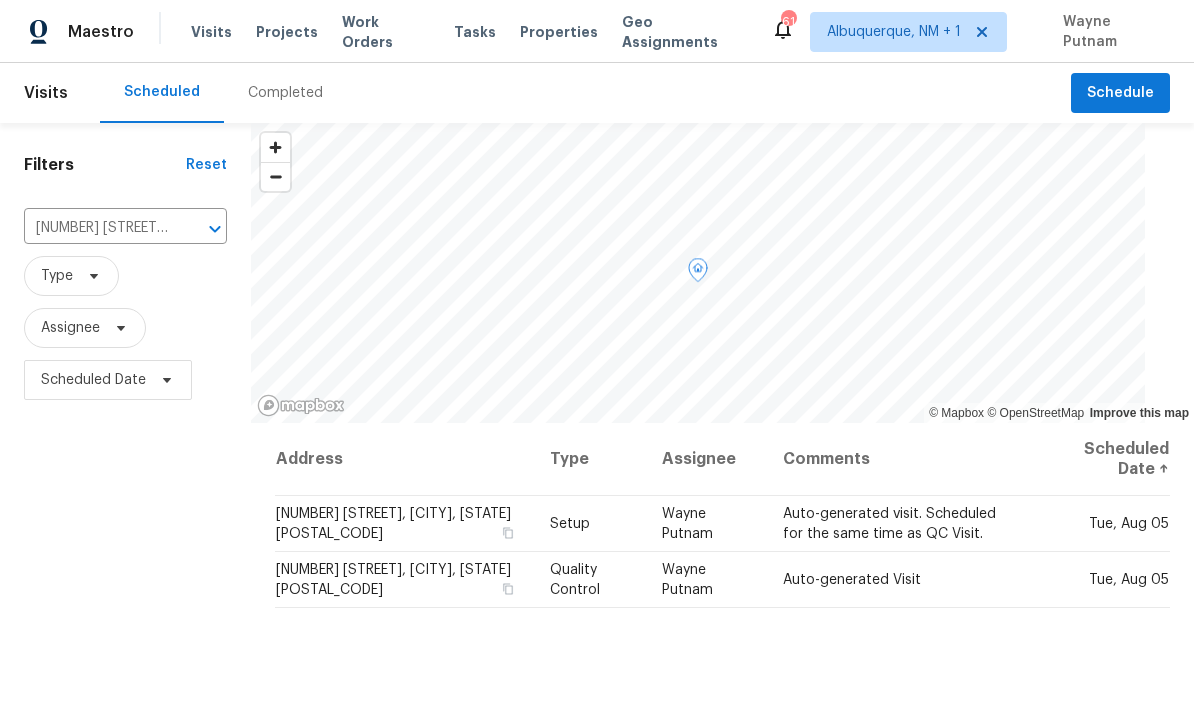 click 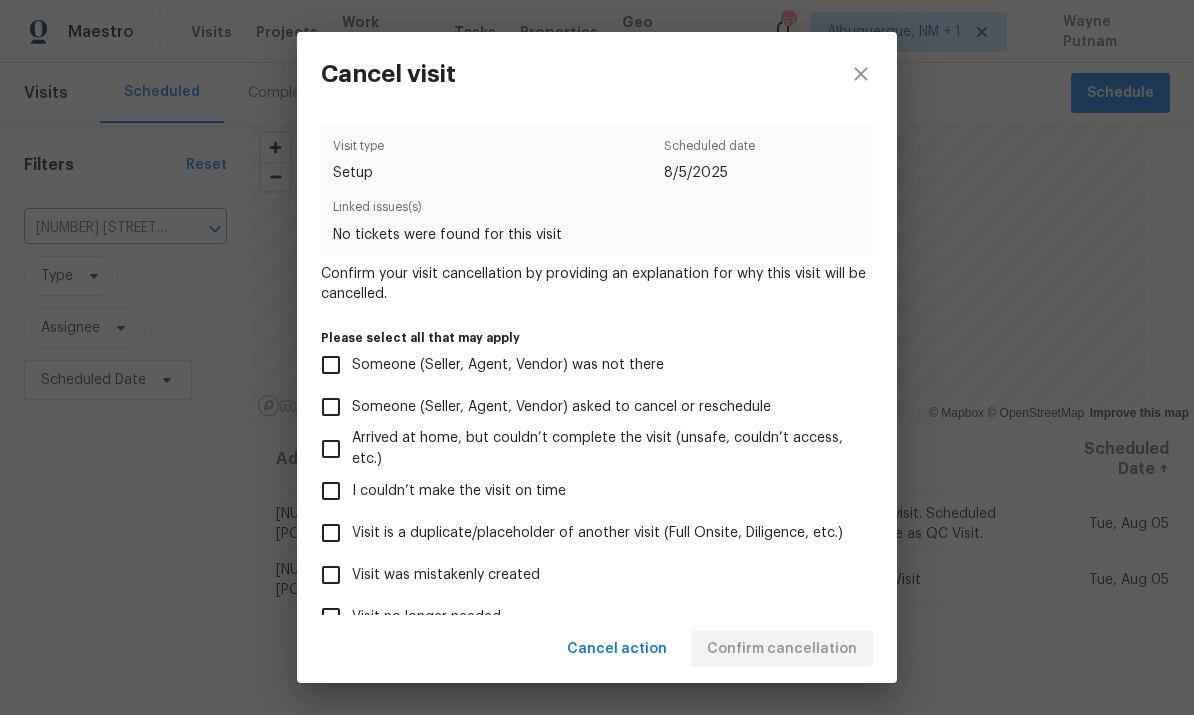 click on "Visit was mistakenly created" at bounding box center (331, 575) 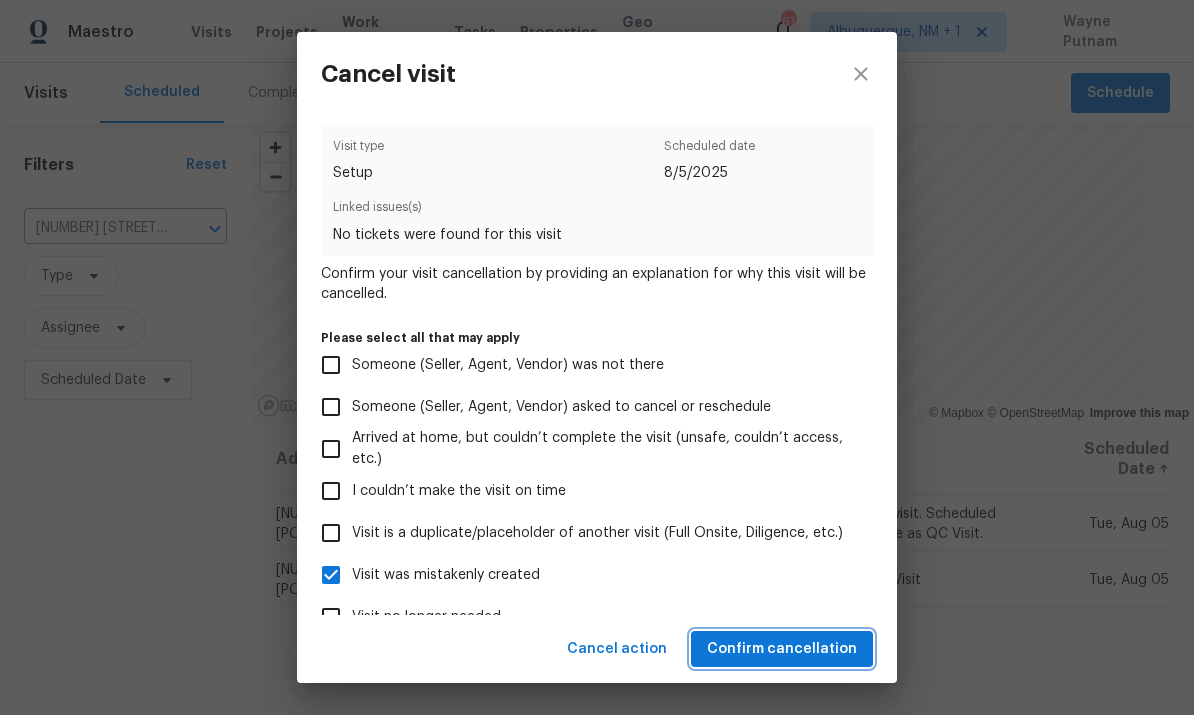 click on "Confirm cancellation" at bounding box center (782, 649) 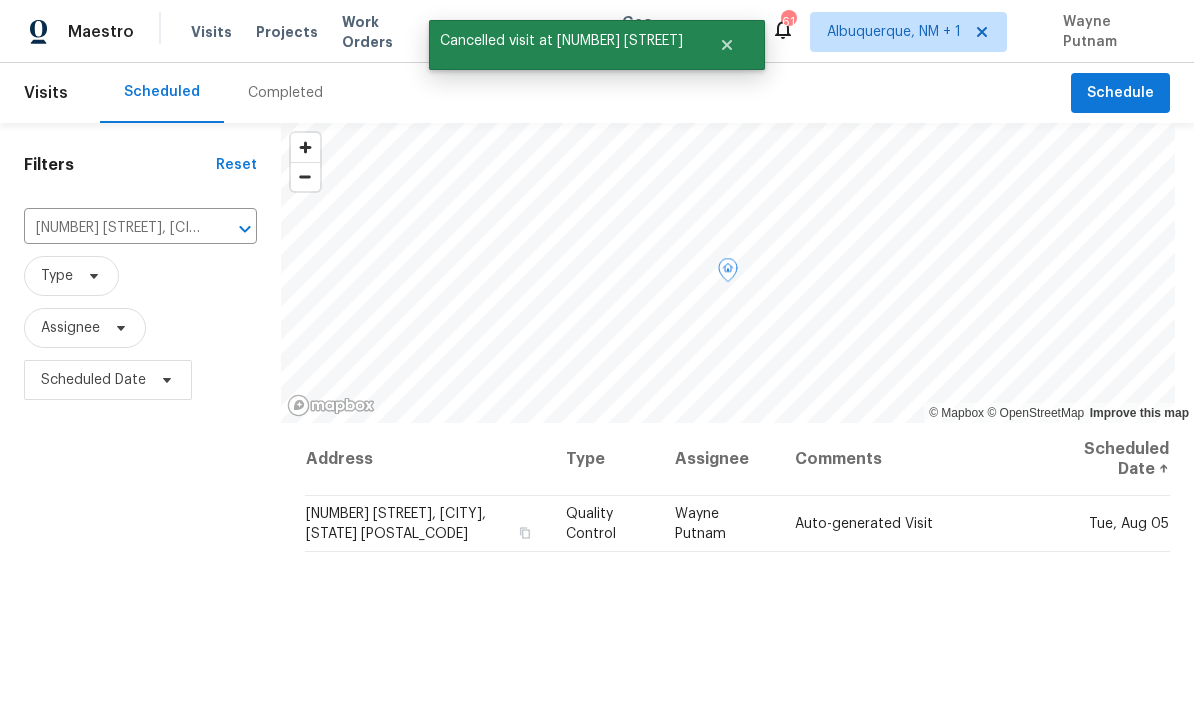 click 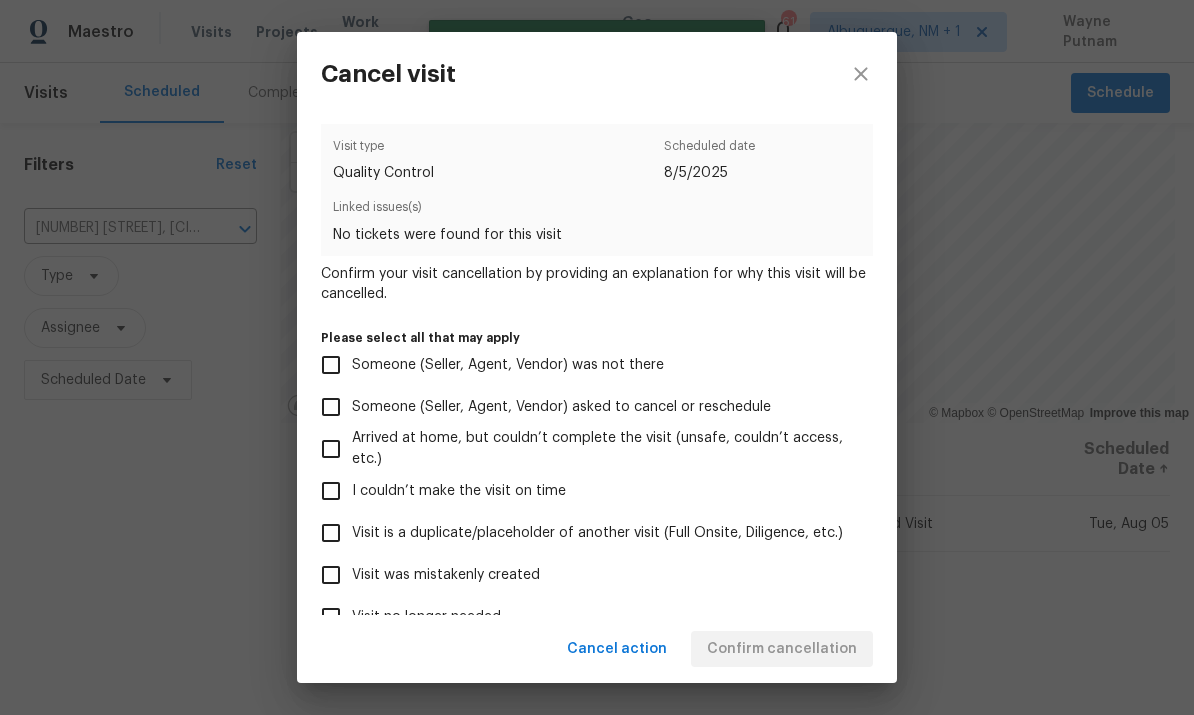 click on "Visit was mistakenly created" at bounding box center (331, 575) 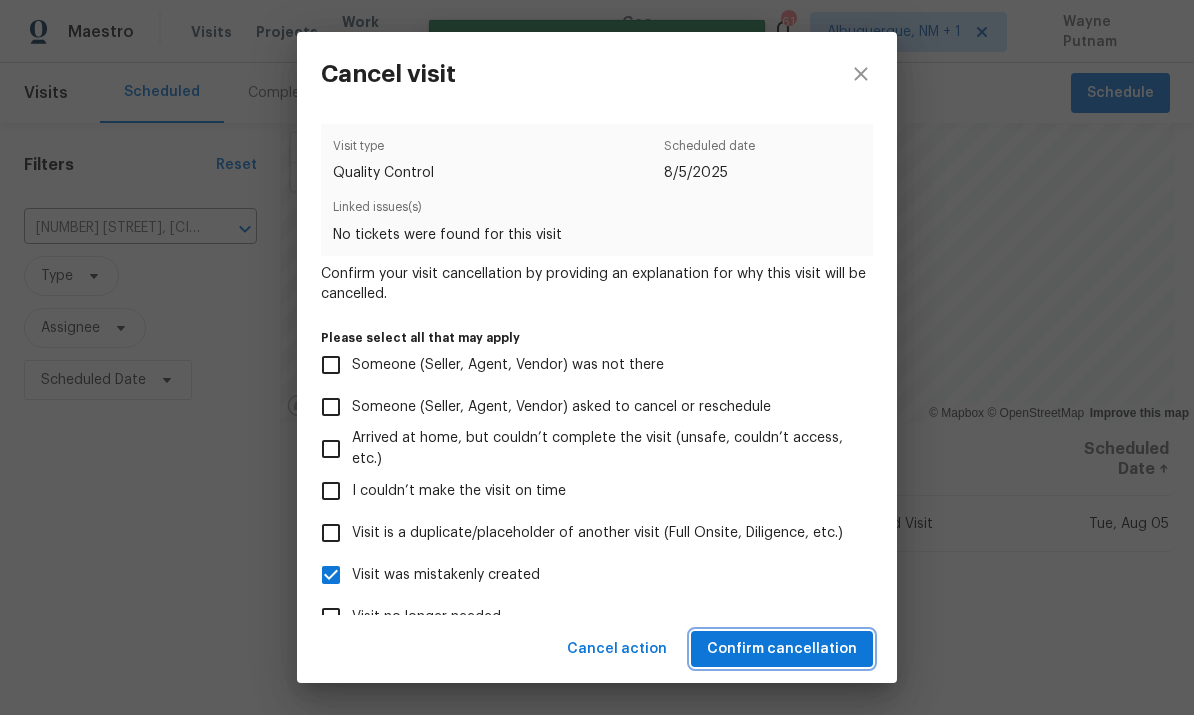 click on "Confirm cancellation" at bounding box center (782, 649) 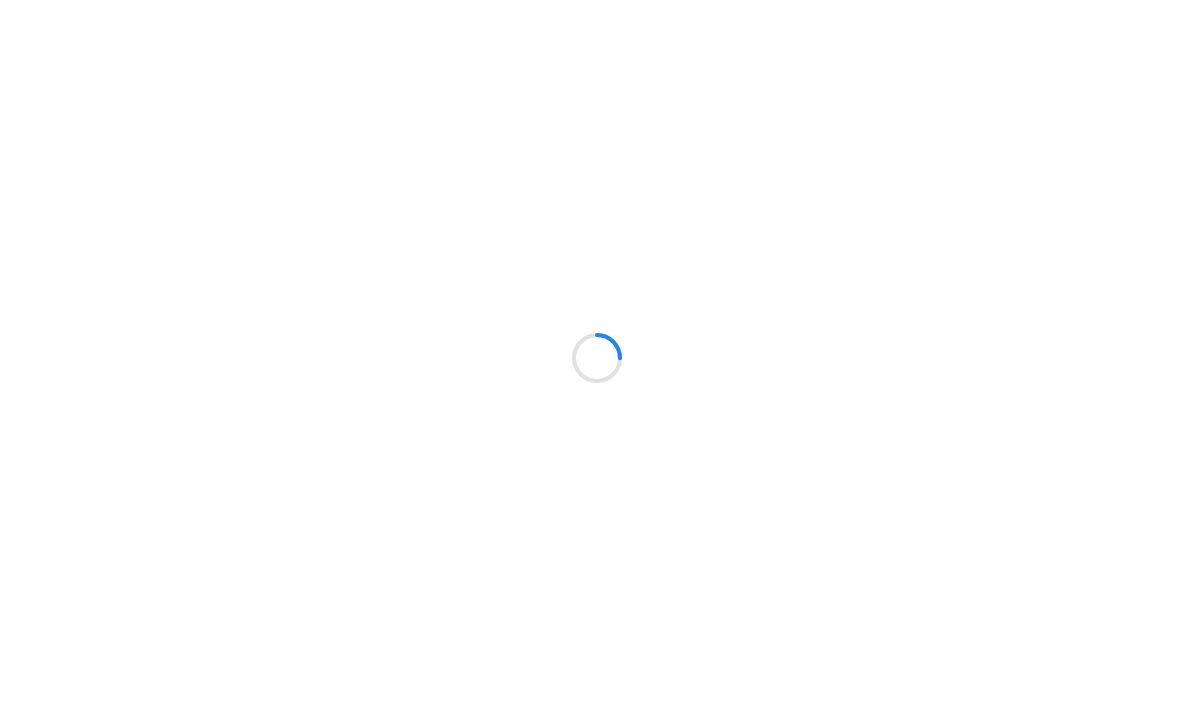 scroll, scrollTop: 0, scrollLeft: 0, axis: both 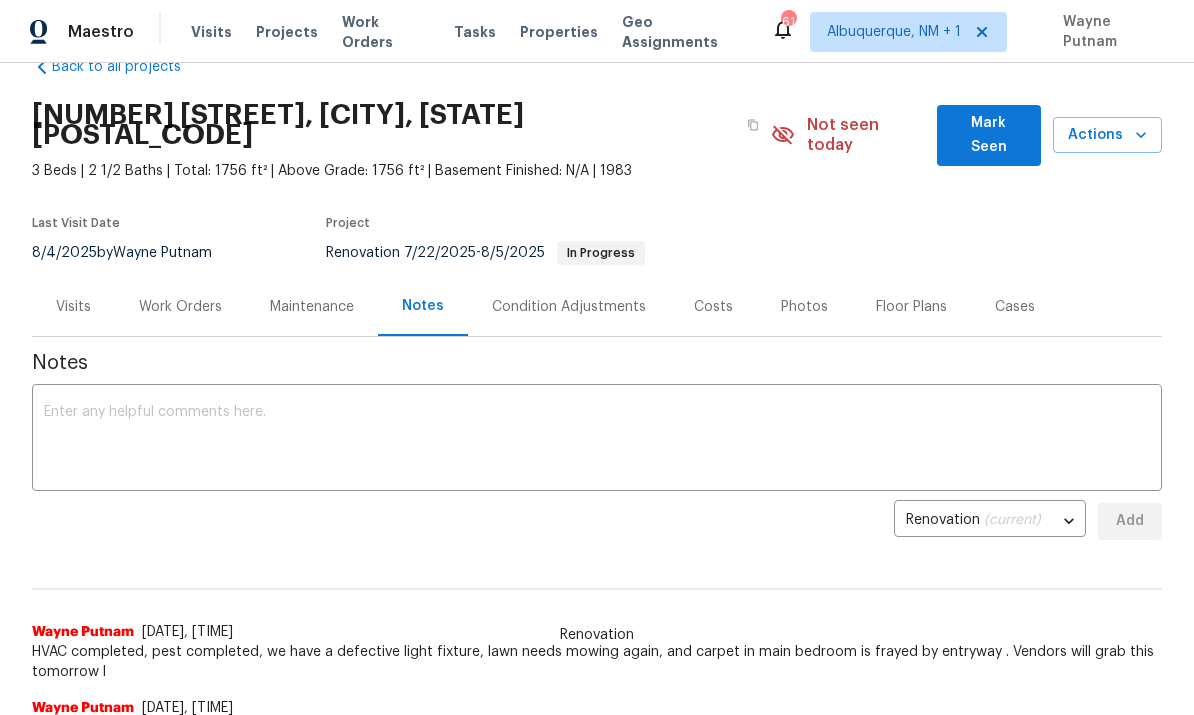 click on "Work Orders" at bounding box center [180, 307] 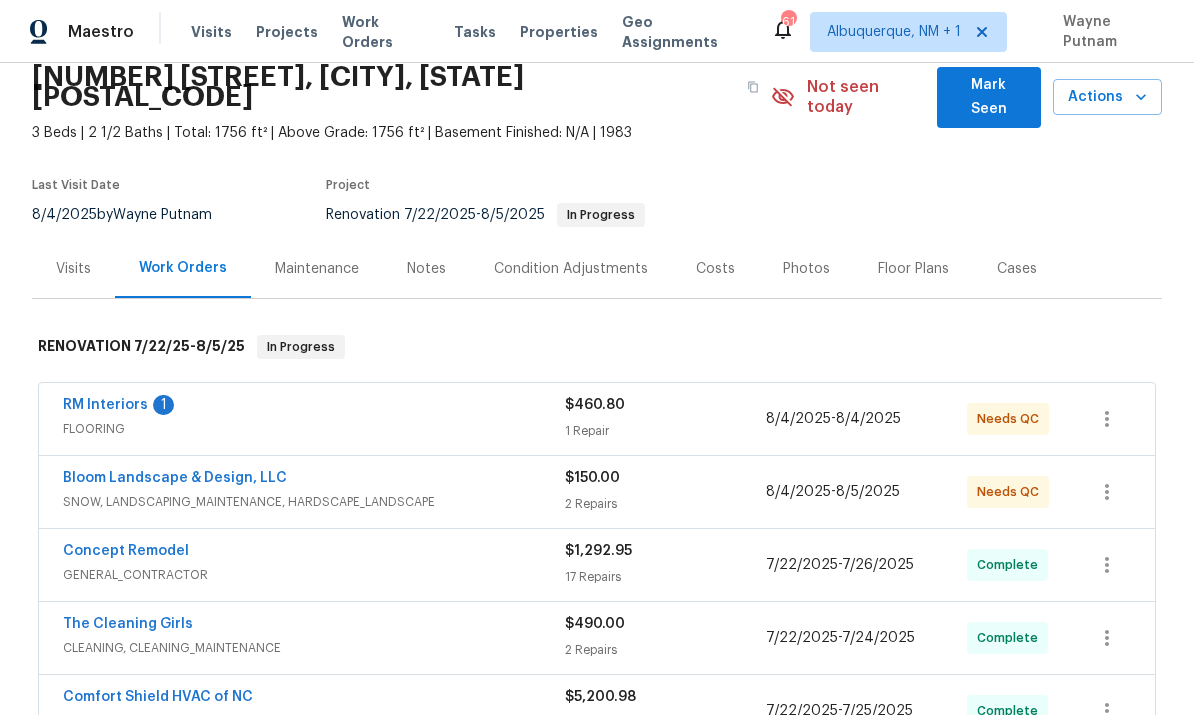 scroll, scrollTop: 90, scrollLeft: 0, axis: vertical 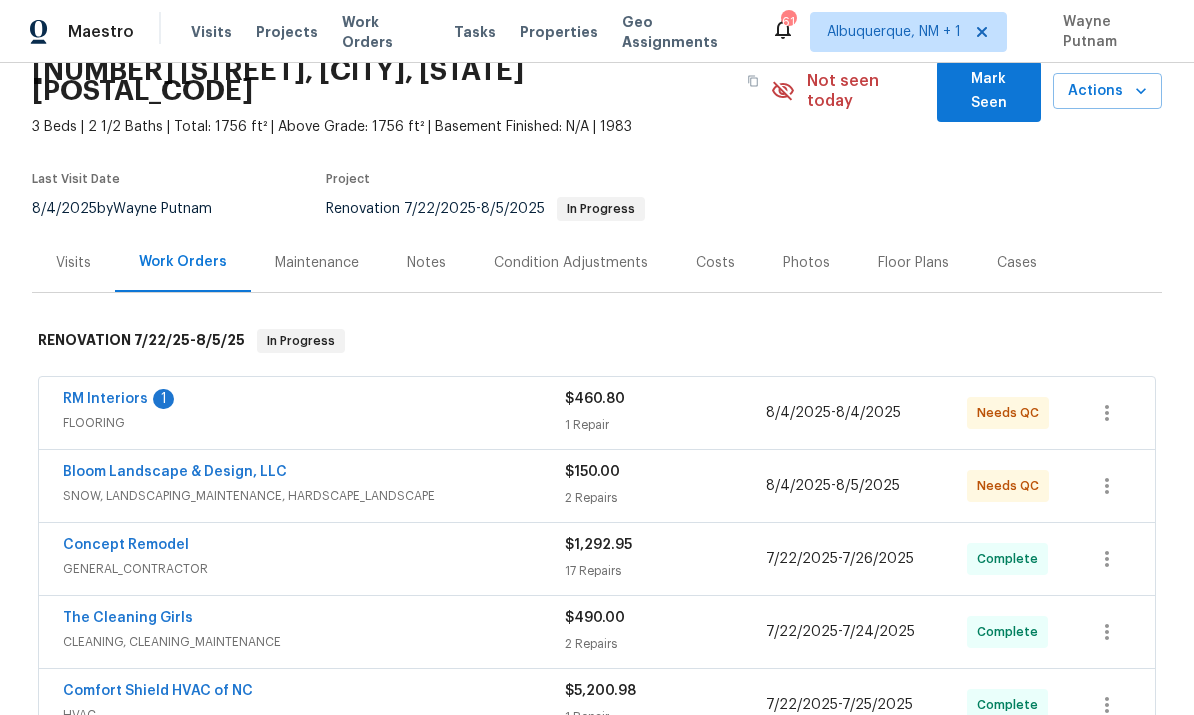 click on "RM Interiors" at bounding box center [105, 399] 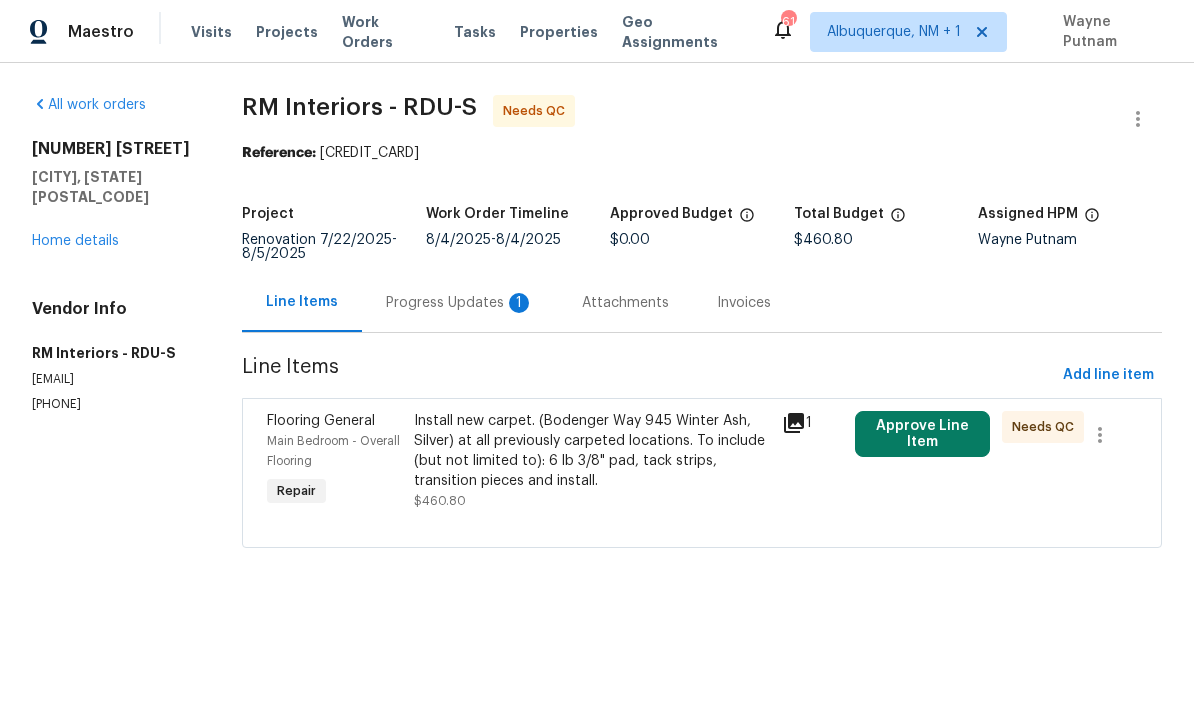 click on "Progress Updates 1" at bounding box center (460, 302) 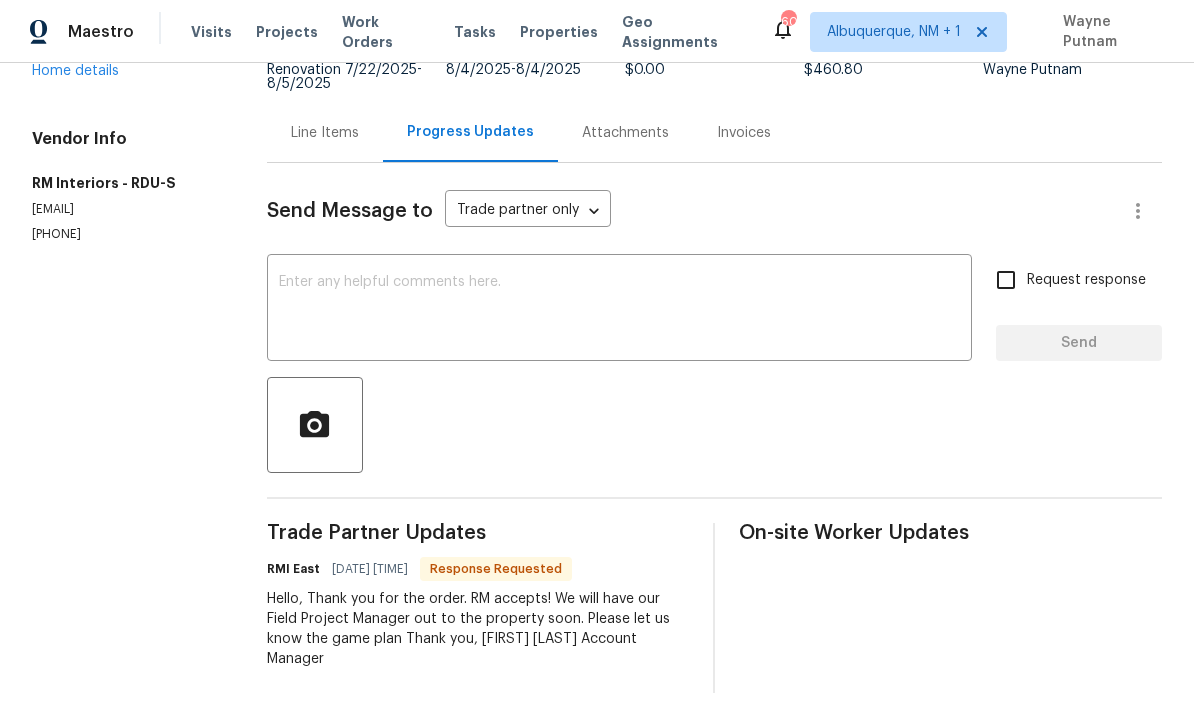 scroll, scrollTop: 176, scrollLeft: 0, axis: vertical 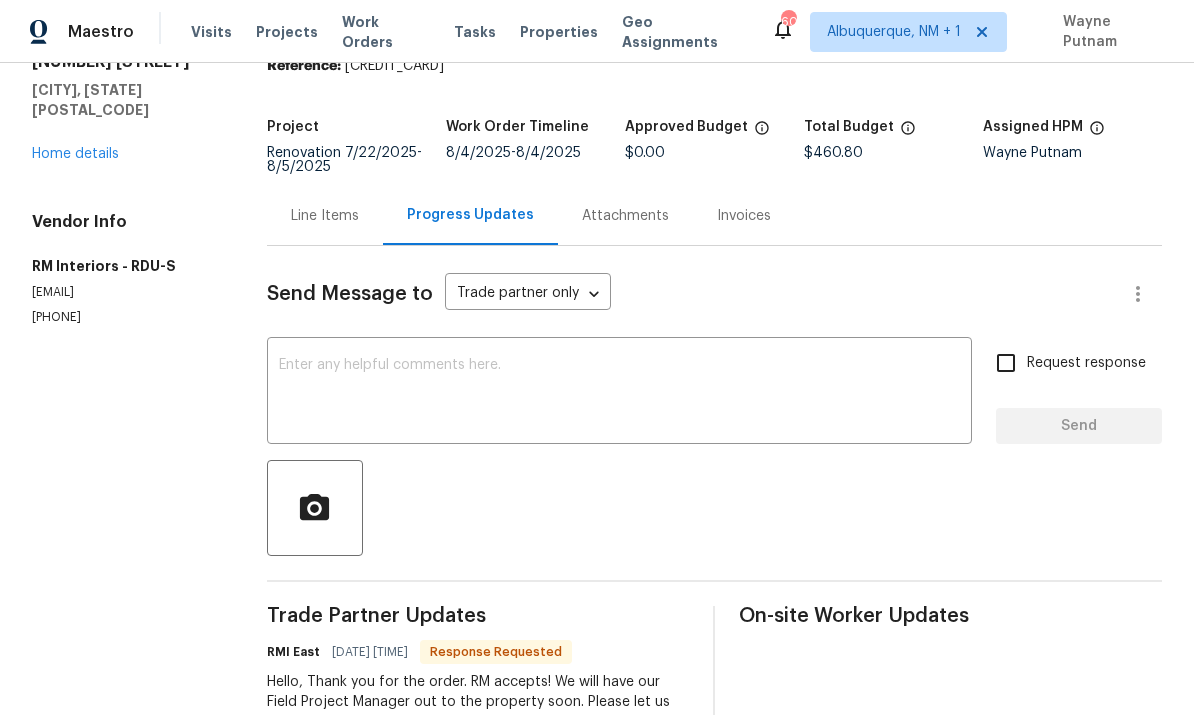 click at bounding box center [619, 393] 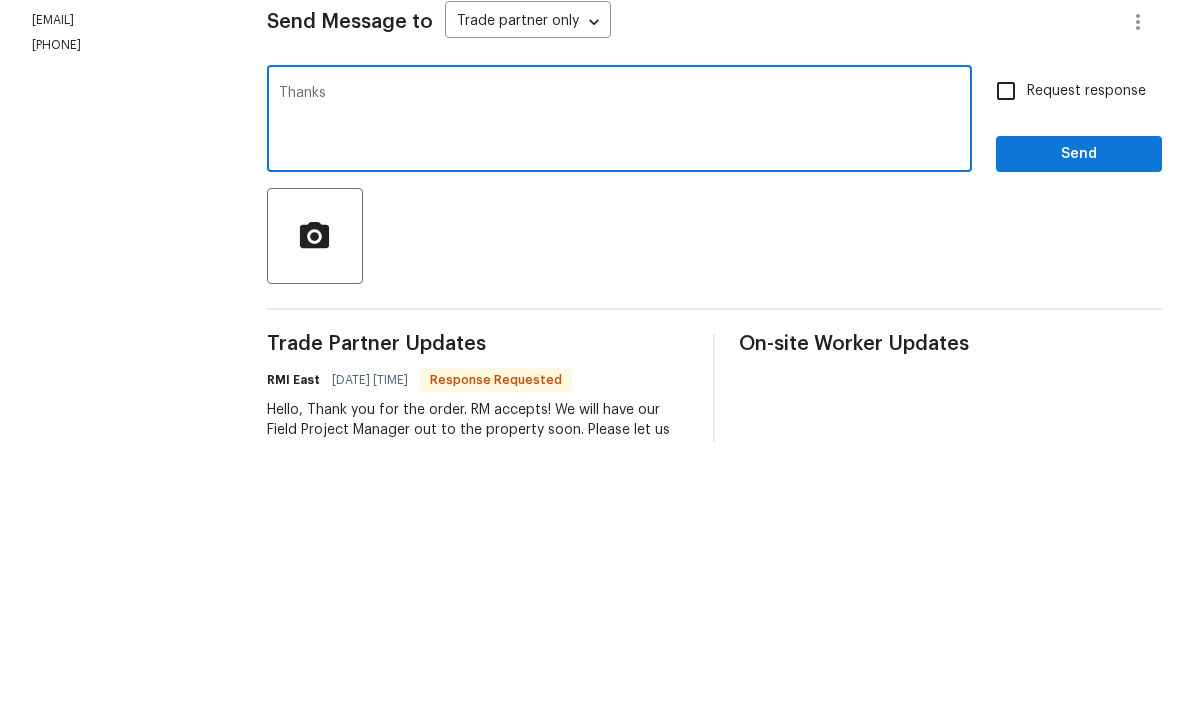 type on "Thanks" 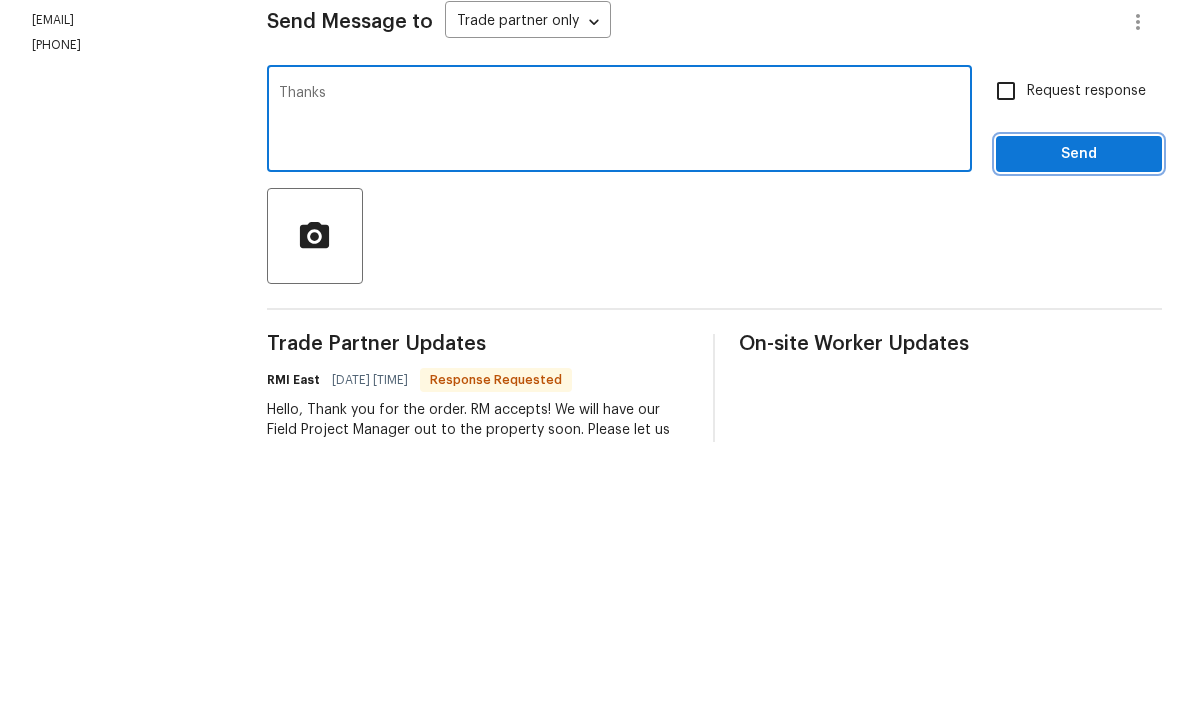 click on "Send" at bounding box center [1079, 427] 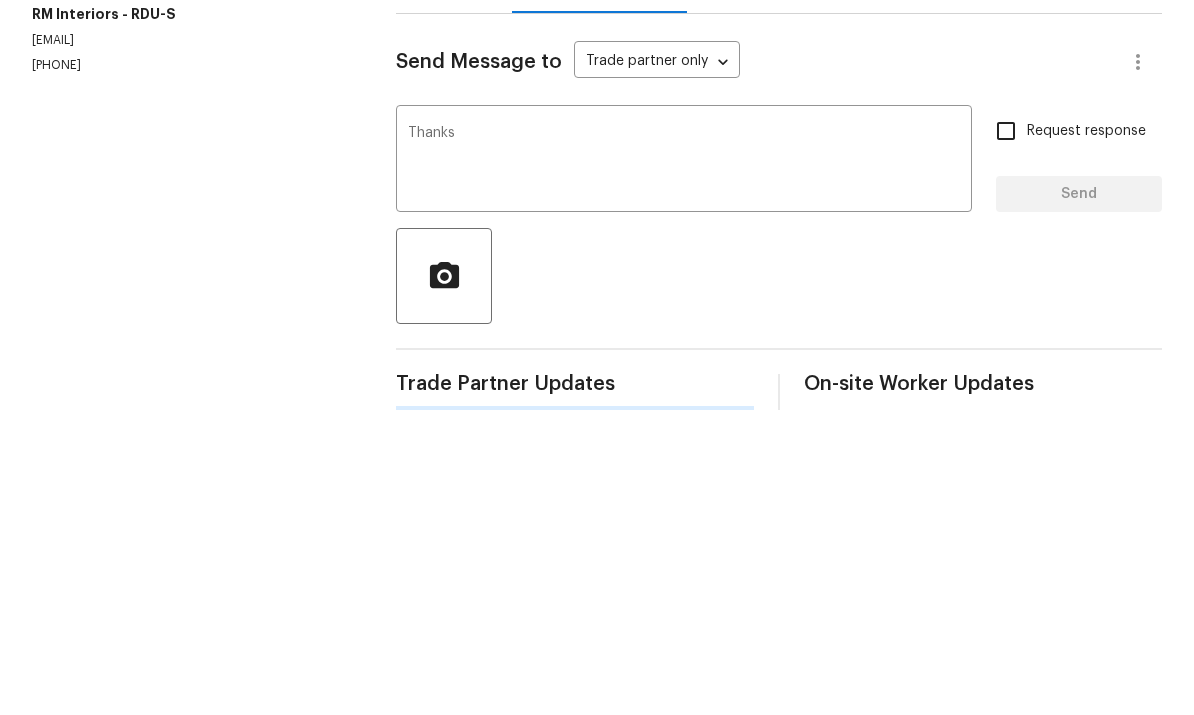 scroll, scrollTop: 47, scrollLeft: 0, axis: vertical 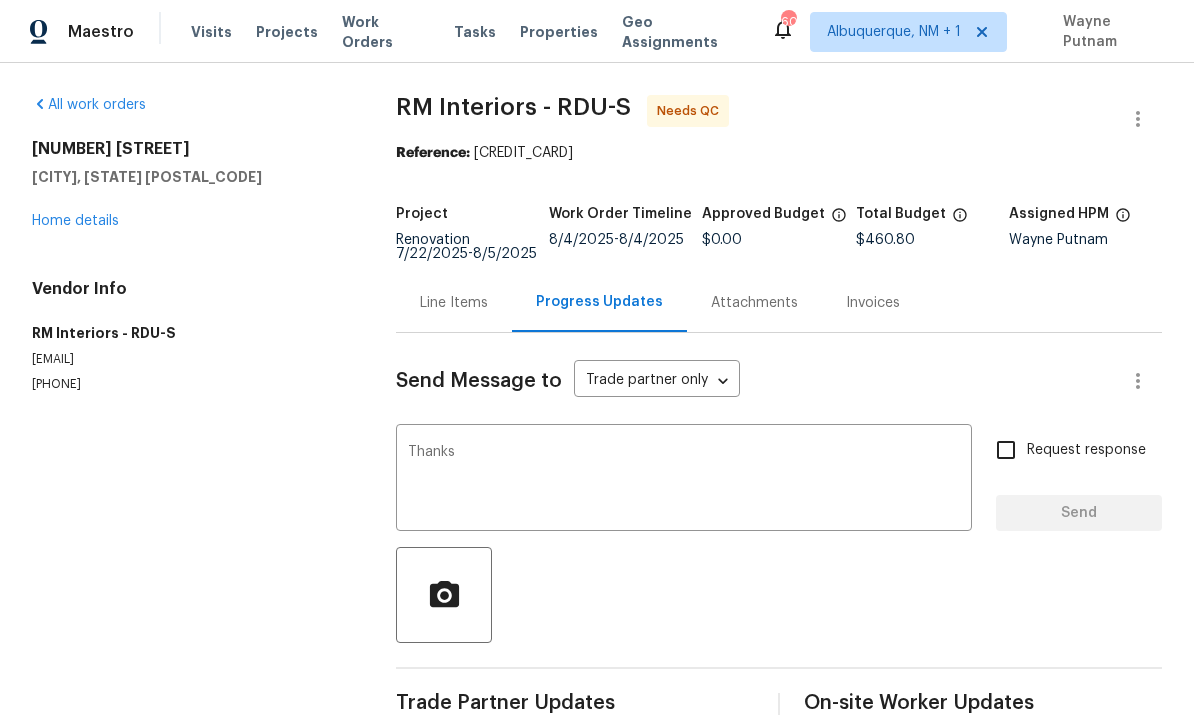 type 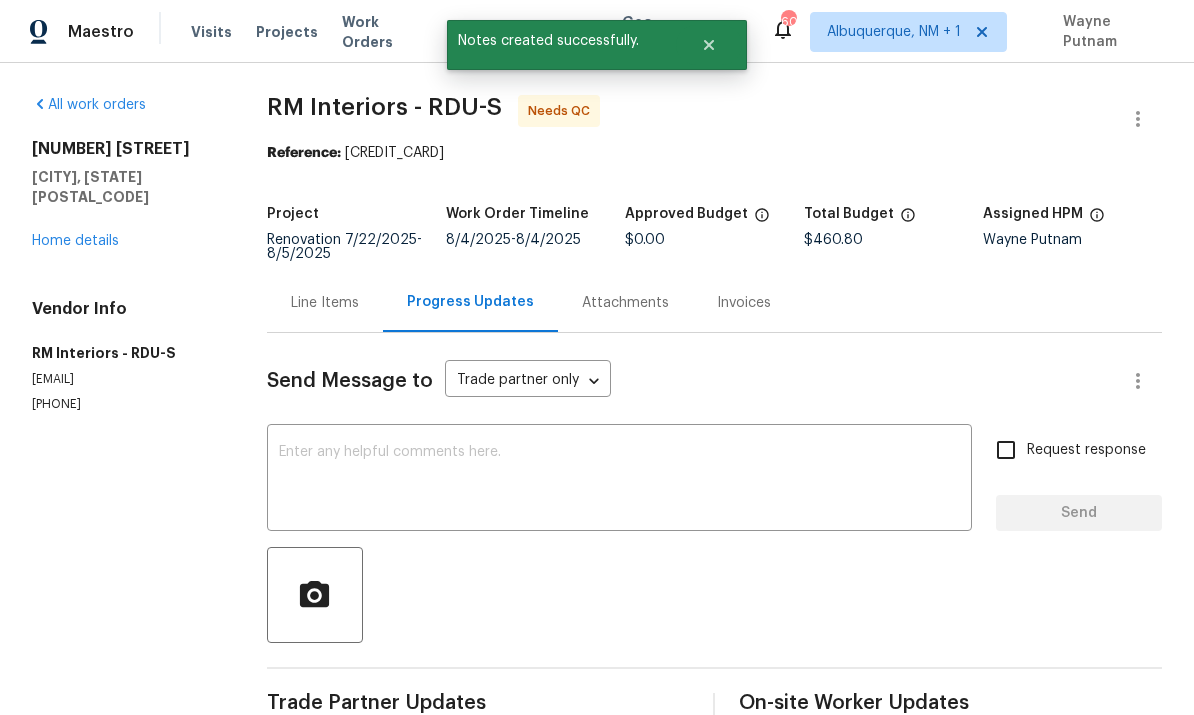 click on "Line Items" at bounding box center [325, 303] 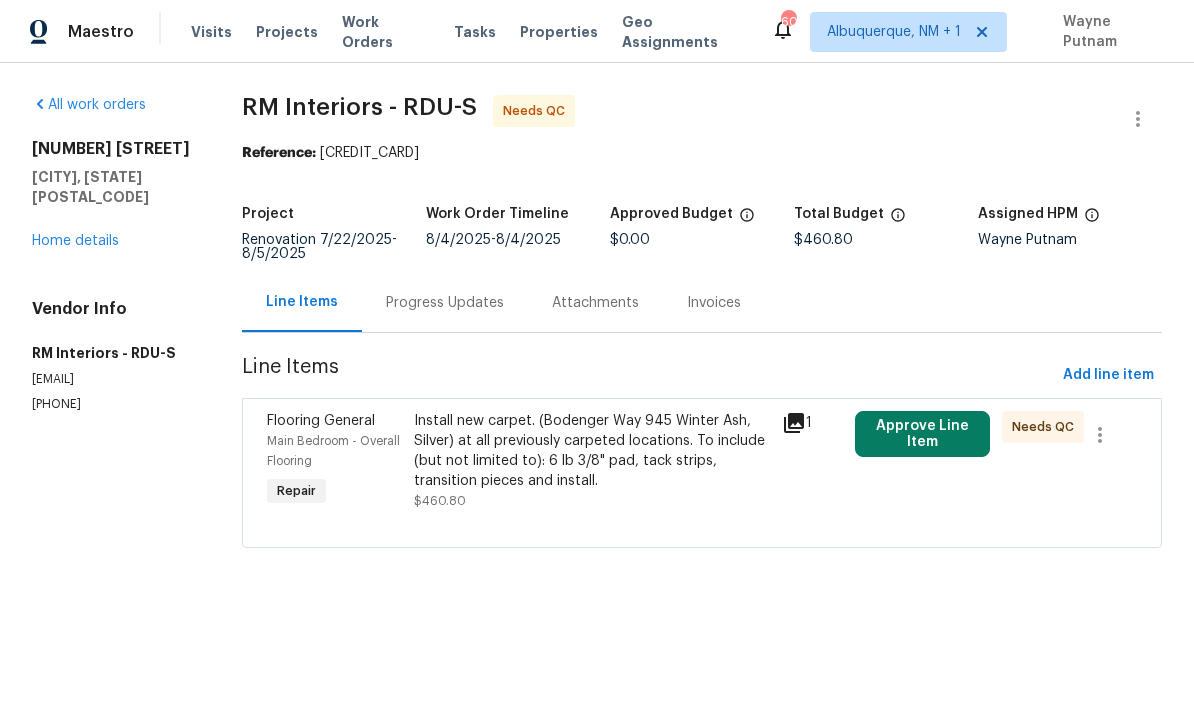 click on "Install new carpet. (Bodenger Way 945 Winter Ash, Silver) at all previously carpeted locations. To include (but not limited to): 6 lb 3/8" pad, tack strips, transition pieces and install." at bounding box center [591, 451] 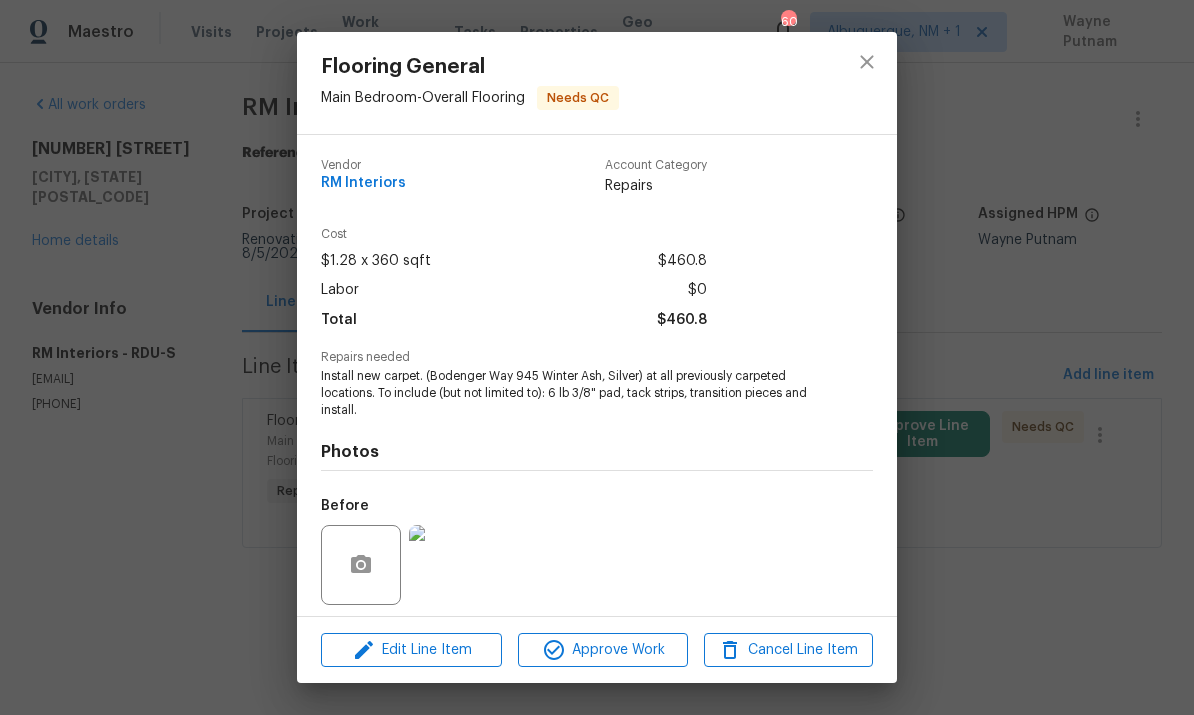 click on "Flooring General Main Bedroom  -  Overall Flooring Needs QC Vendor RM Interiors Account Category Repairs Cost [PRICE] x 360 sqft [PRICE] Labor [PRICE] Total [PRICE] Repairs needed Install new carpet. ([STREET] [NUMBER], [COLOR]) at all previously carpeted locations. To include (but not limited to): 6 lb 3/8" pad, tack strips, transition pieces and install. Photos Before After  Edit Line Item  Approve Work  Cancel Line Item" at bounding box center (597, 357) 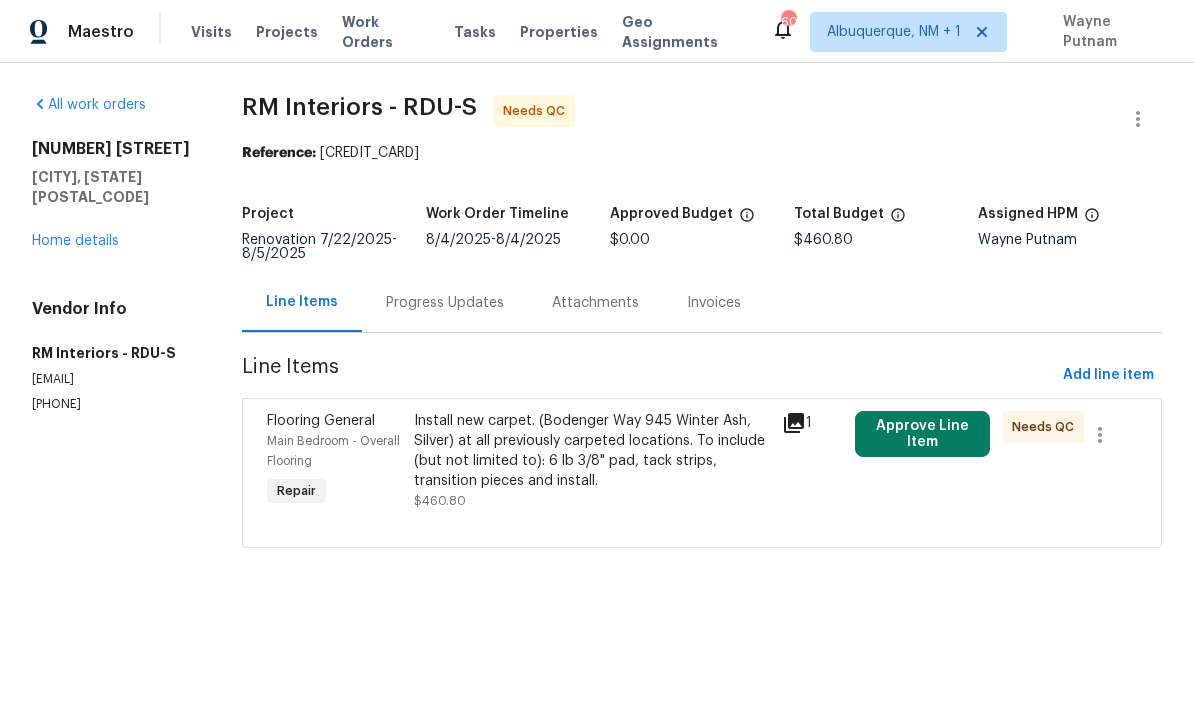 click on "Approve Line Item" at bounding box center [922, 434] 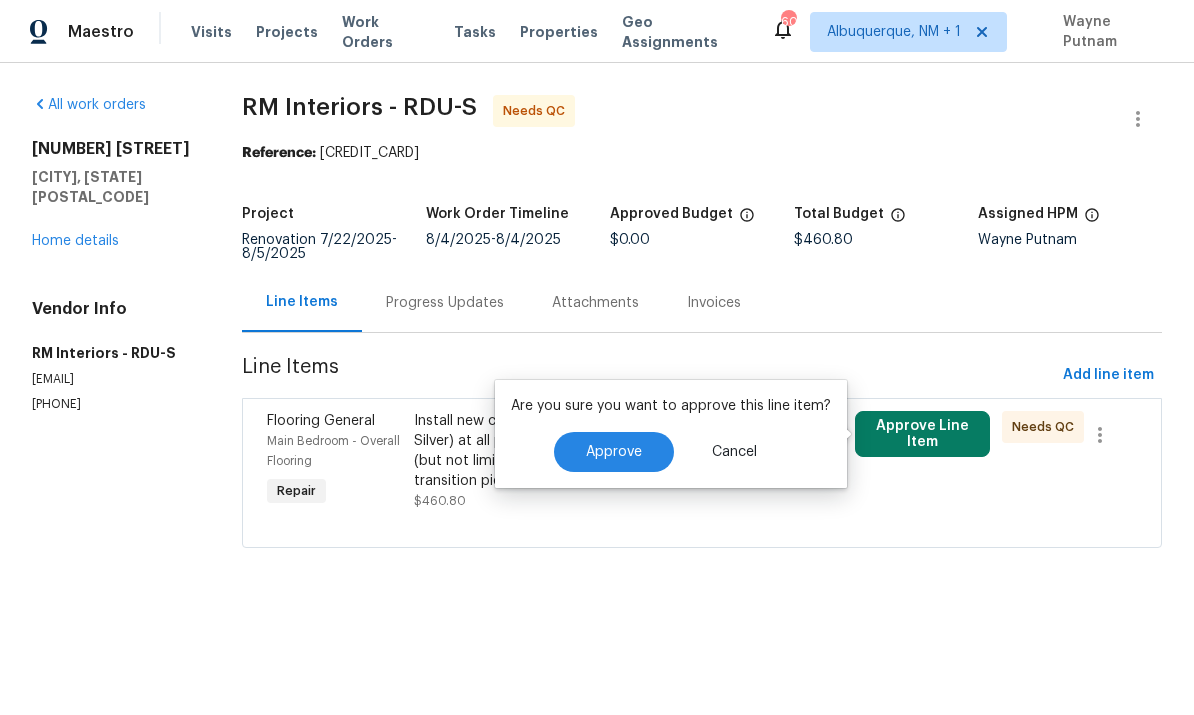 click on "Approve" at bounding box center (614, 452) 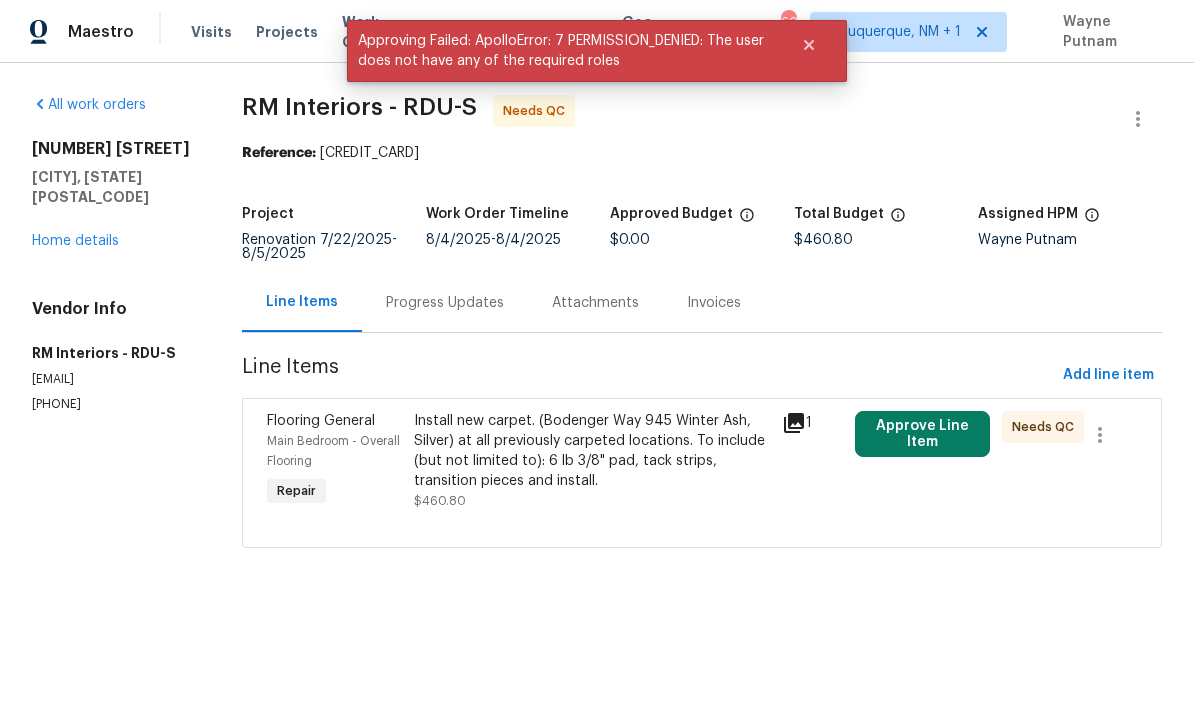 click on "Approve Line Item" at bounding box center (922, 434) 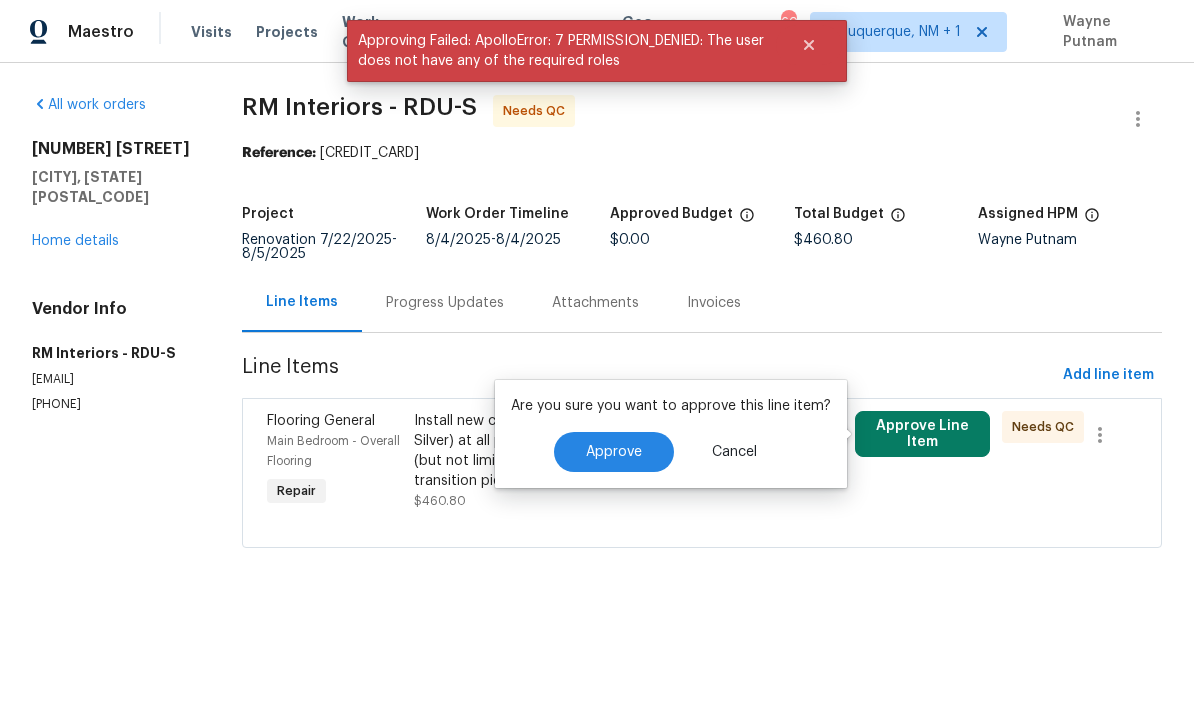 click on "Approve" at bounding box center [614, 452] 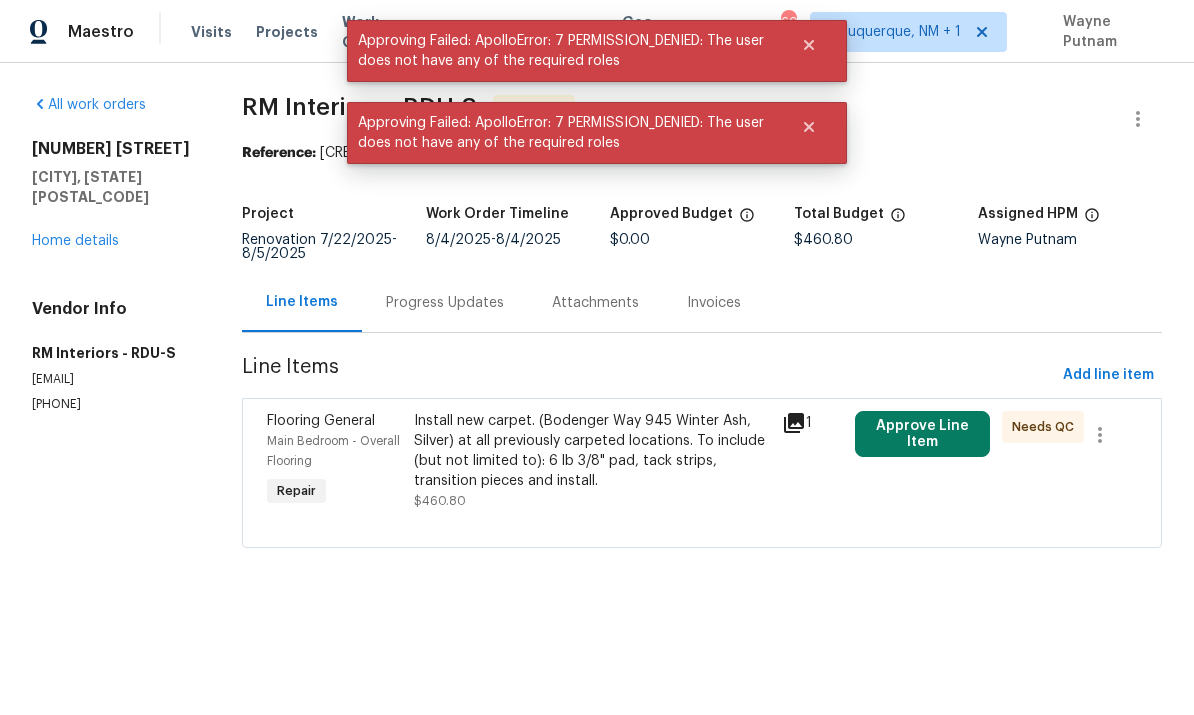 click on "Install new carpet. (Bodenger Way 945 Winter Ash, Silver) at all previously carpeted locations. To include (but not limited to): 6 lb 3/8" pad, tack strips, transition pieces and install." at bounding box center [591, 451] 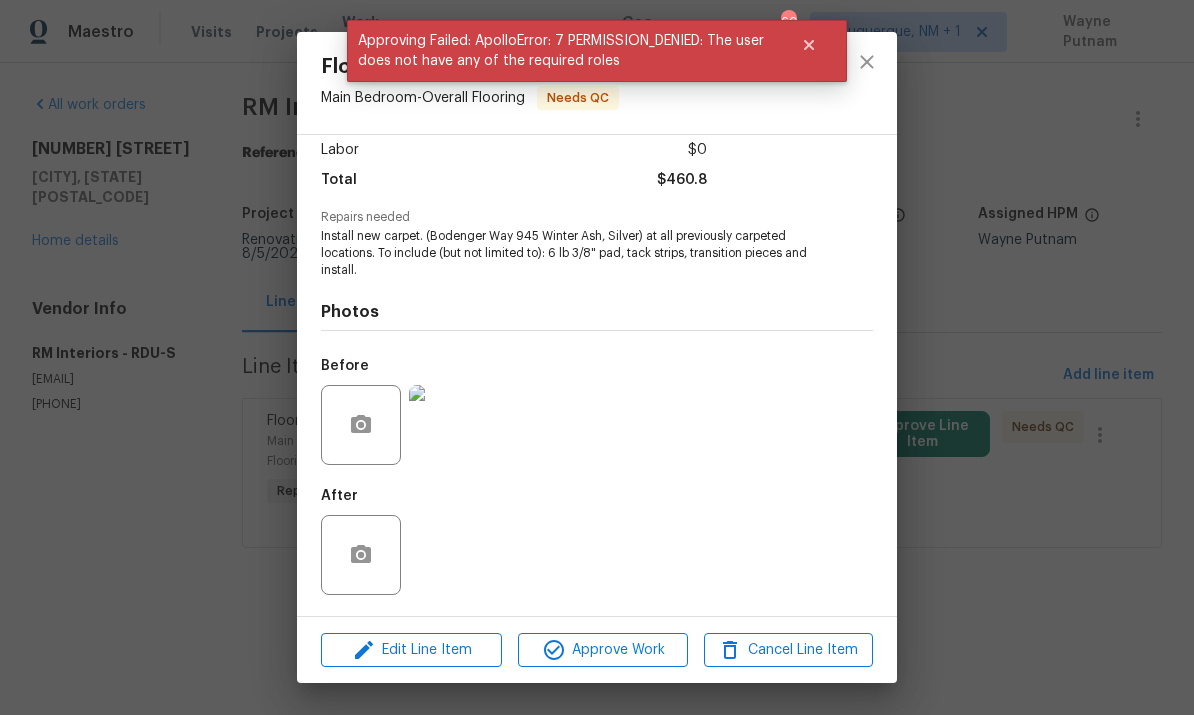 scroll, scrollTop: 143, scrollLeft: 0, axis: vertical 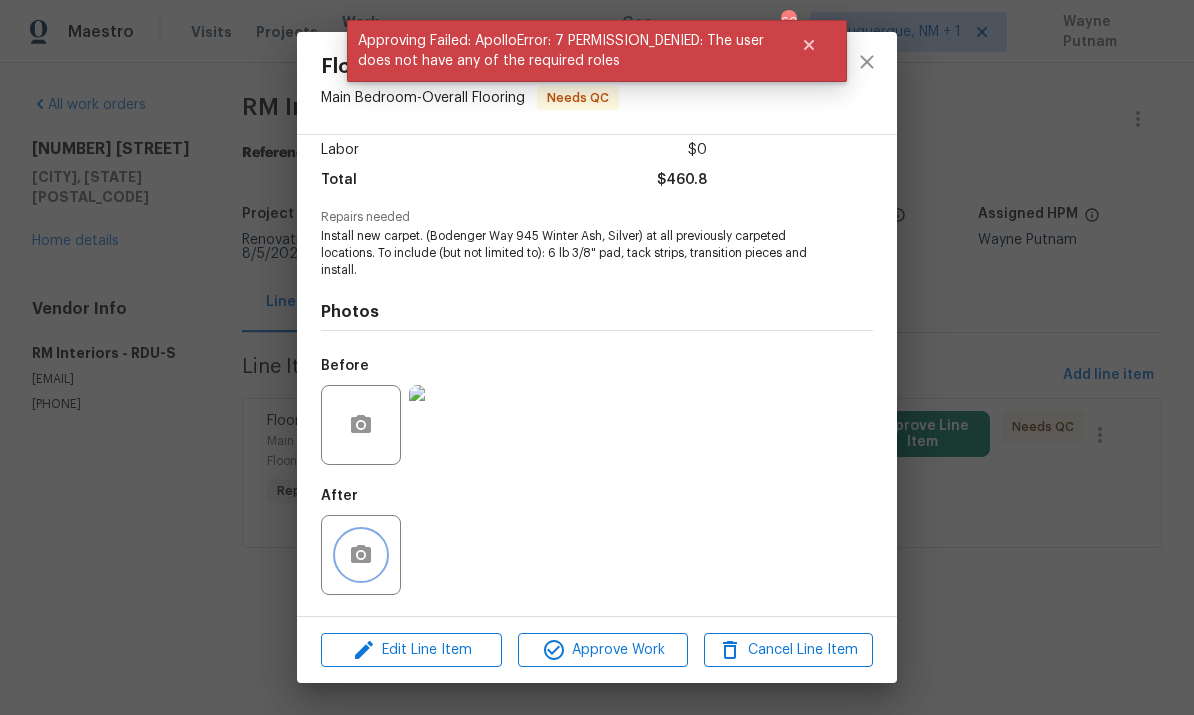 click 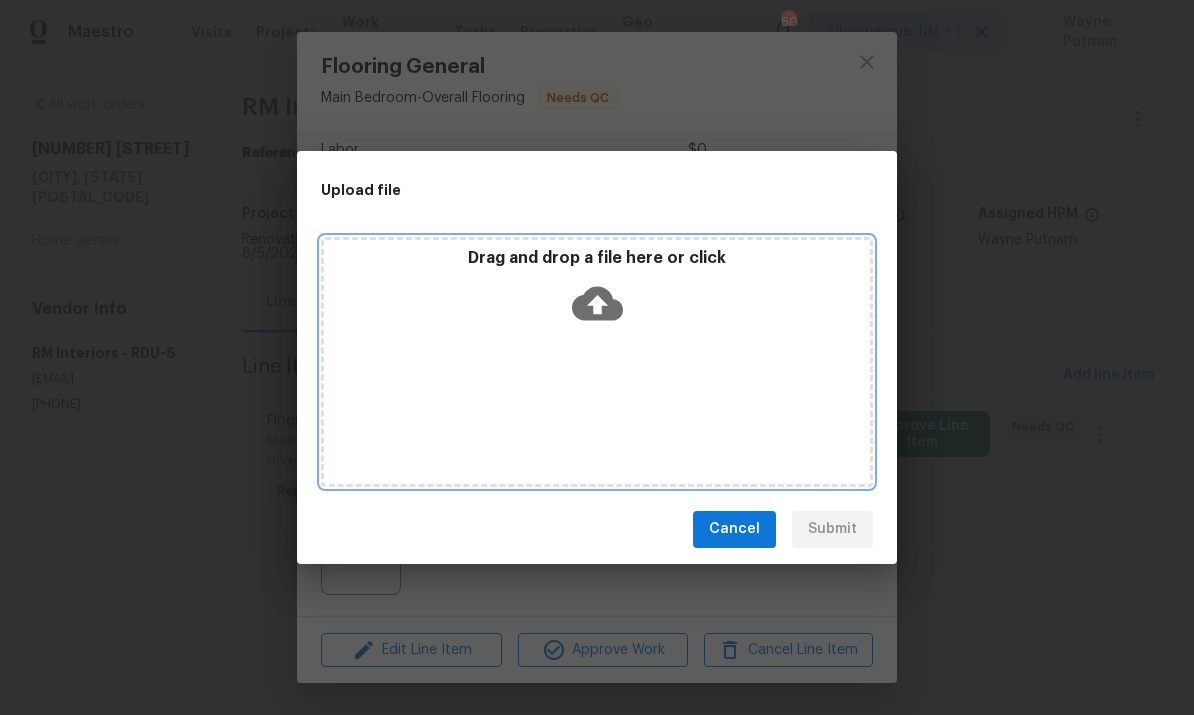 click 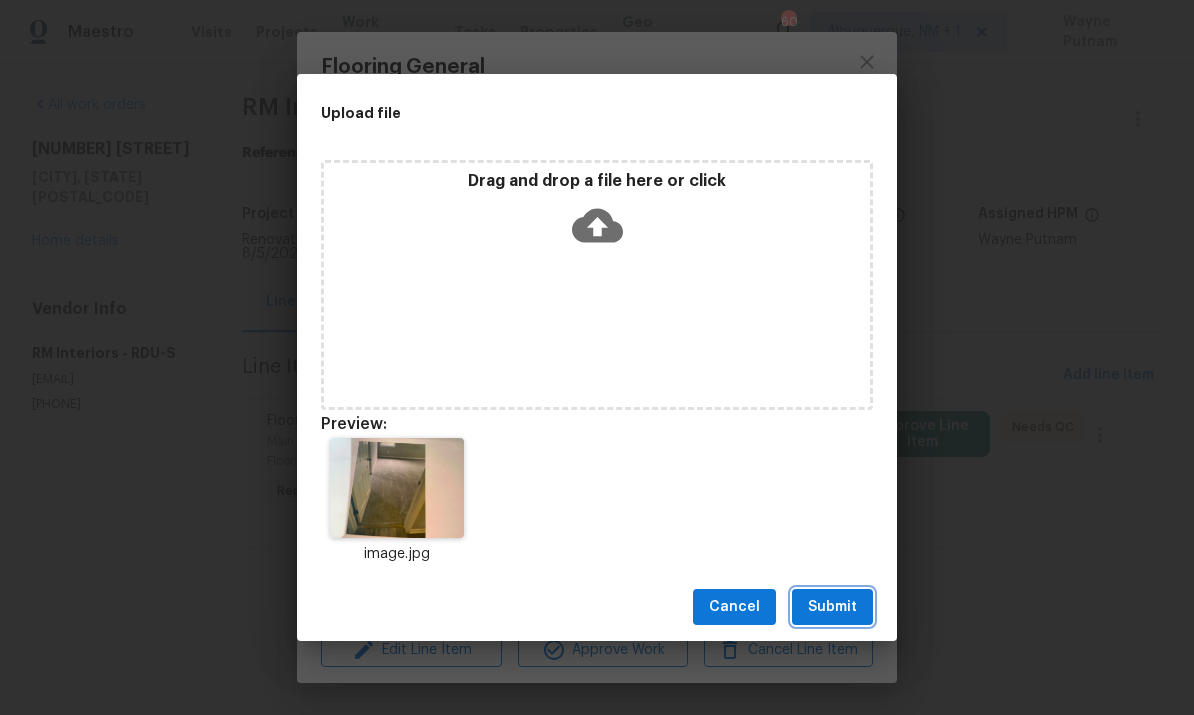 click on "Submit" at bounding box center [832, 607] 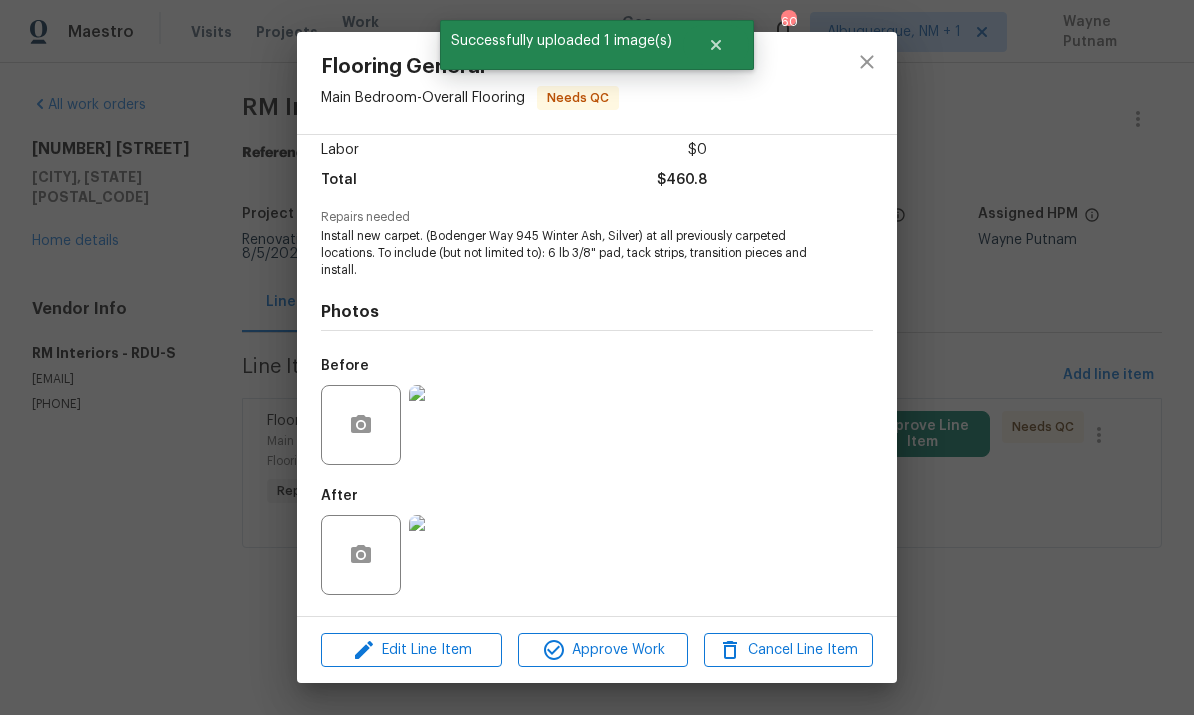 click on "Flooring General Main Bedroom  -  Overall Flooring Needs QC Vendor RM Interiors Account Category Repairs Cost [PRICE] x 360 sqft [PRICE] Labor [PRICE] Total [PRICE] Repairs needed Install new carpet. ([STREET] [NUMBER], [COLOR]) at all previously carpeted locations. To include (but not limited to): 6 lb 3/8" pad, tack strips, transition pieces and install. Photos Before After  Edit Line Item  Approve Work  Cancel Line Item" at bounding box center [597, 357] 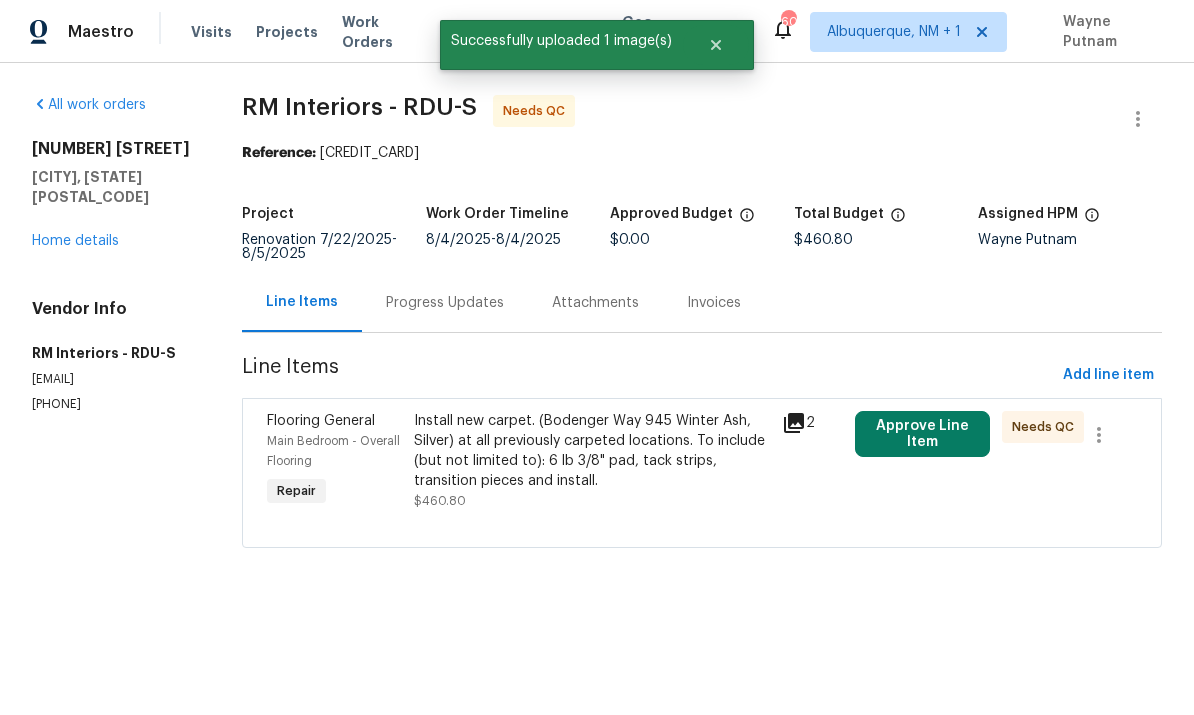 click on "Home details" at bounding box center [75, 241] 